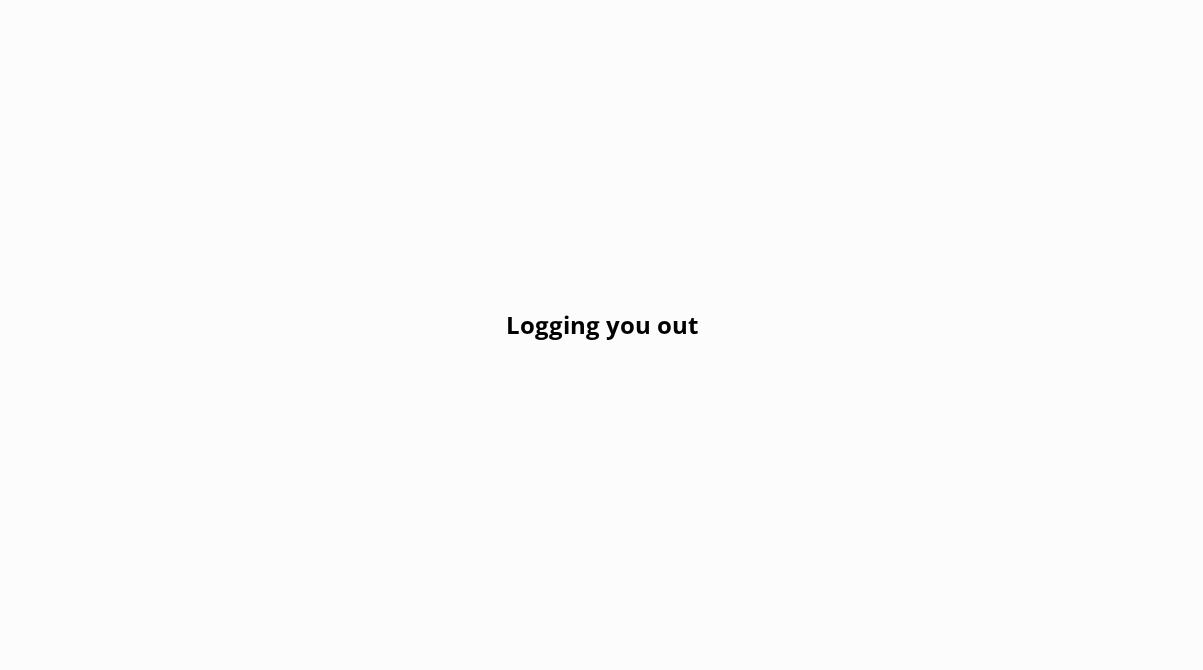 scroll, scrollTop: 0, scrollLeft: 0, axis: both 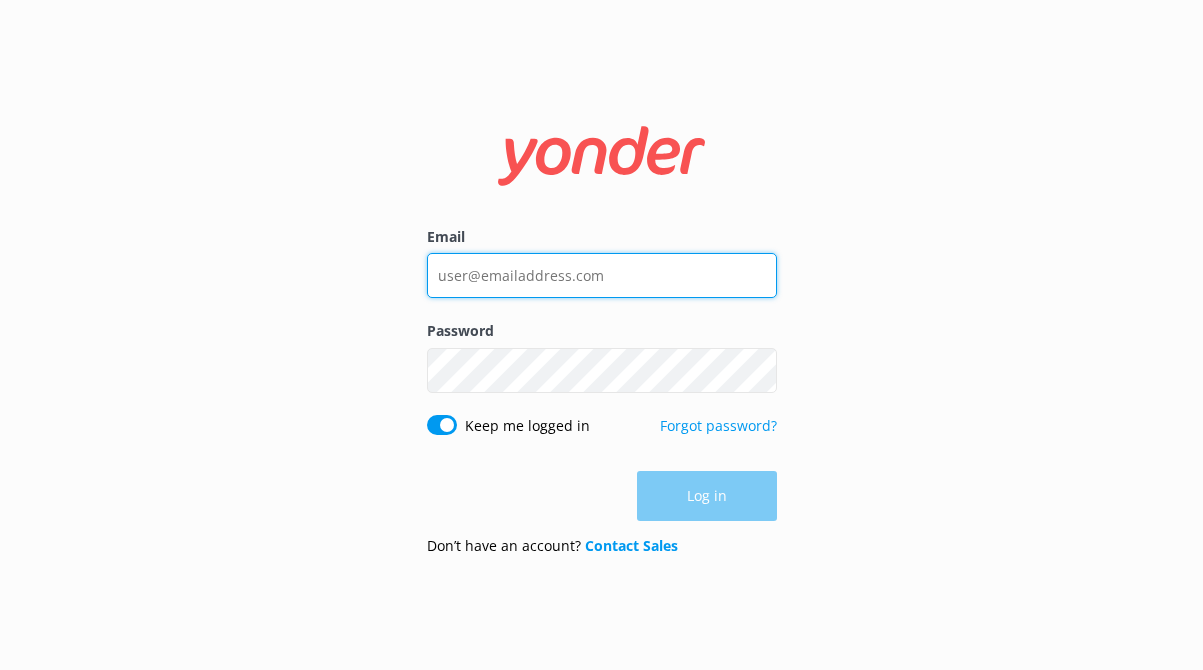 click on "Email" at bounding box center (602, 275) 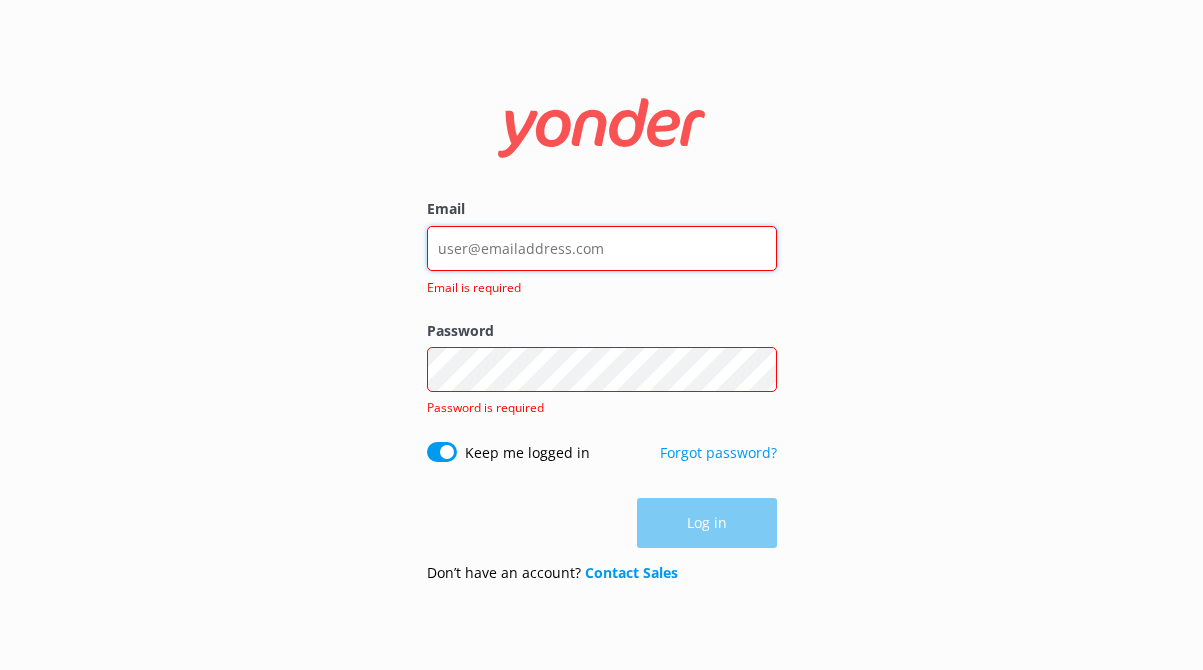 type on "contact@example.com" 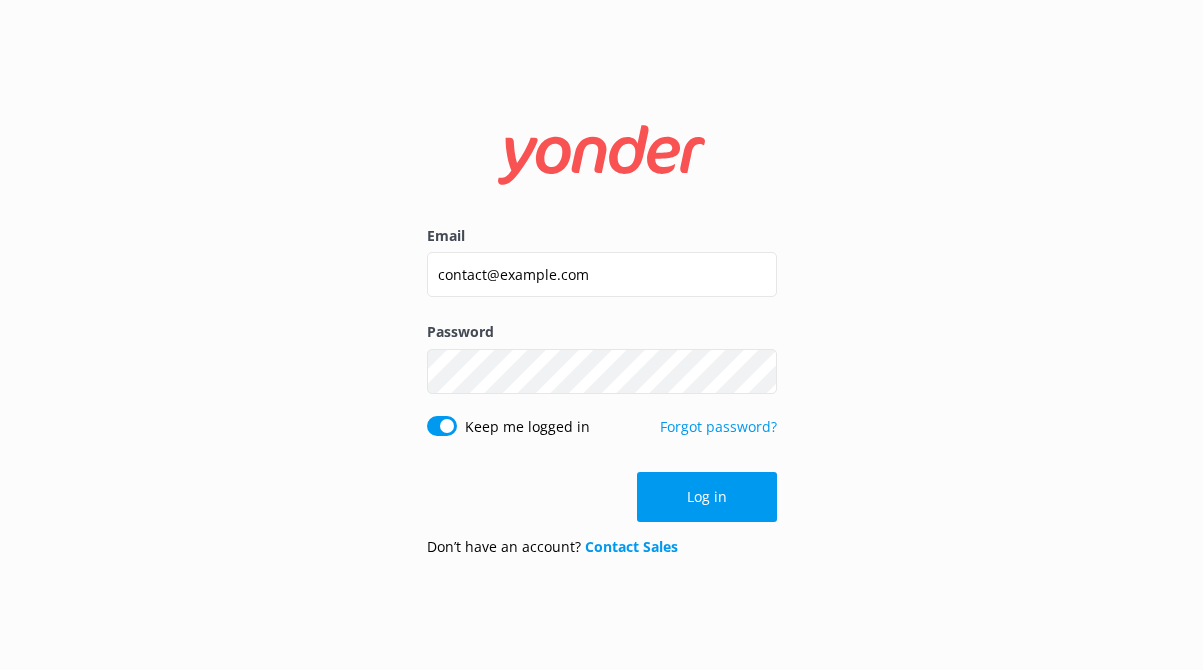 click on "Log in" at bounding box center (707, 497) 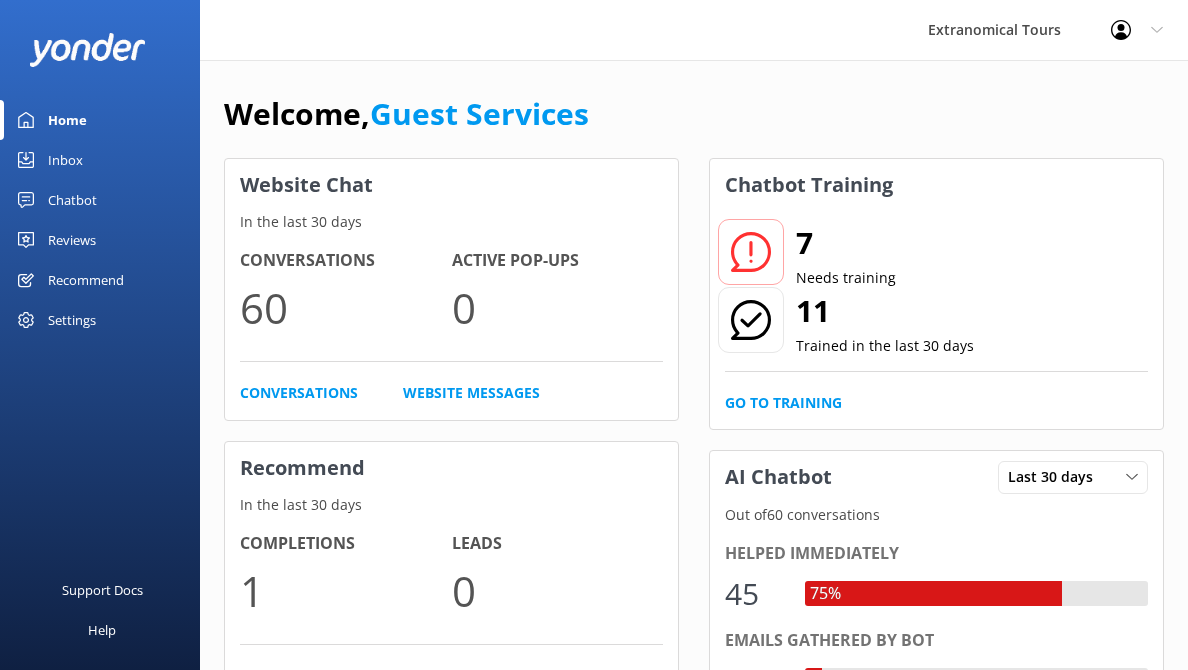 click on "Chatbot" at bounding box center (100, 200) 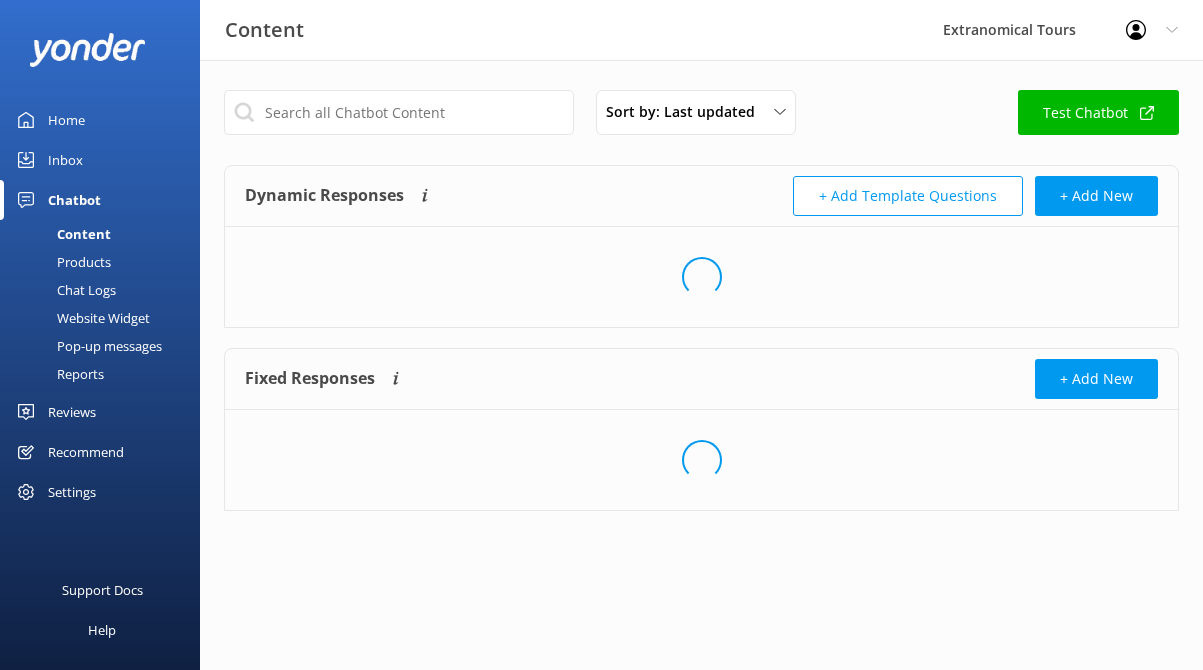 click on "Inbox" at bounding box center (100, 160) 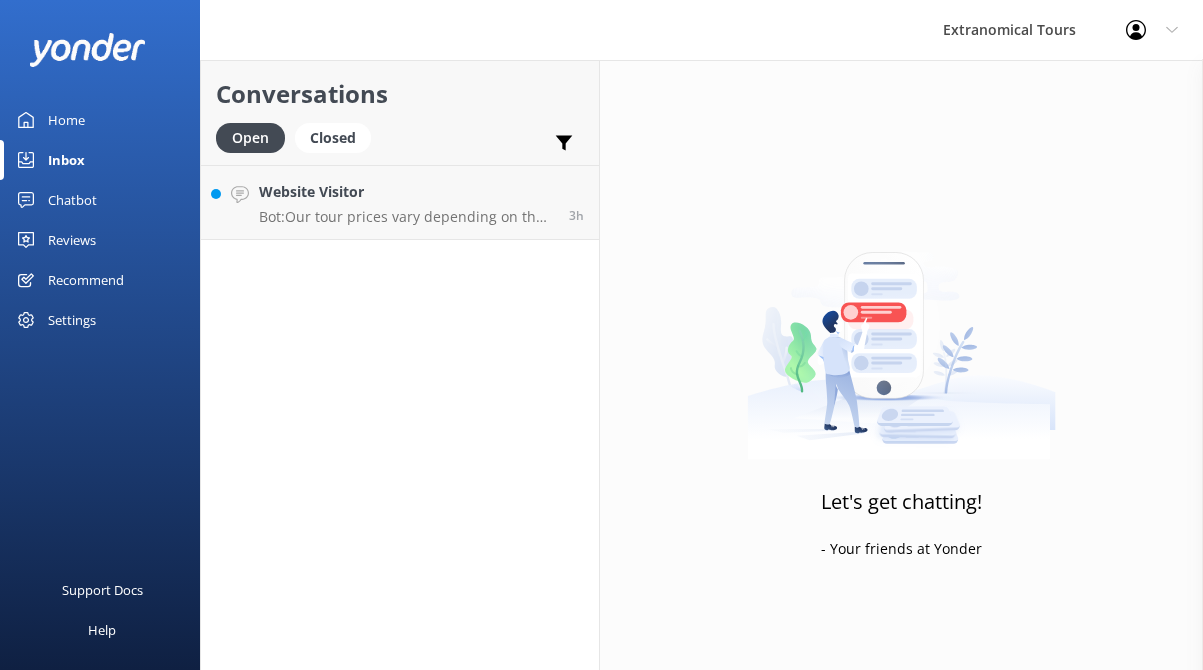 click on "Open Closed Important Assigned to me Unassigned" at bounding box center [400, 147] 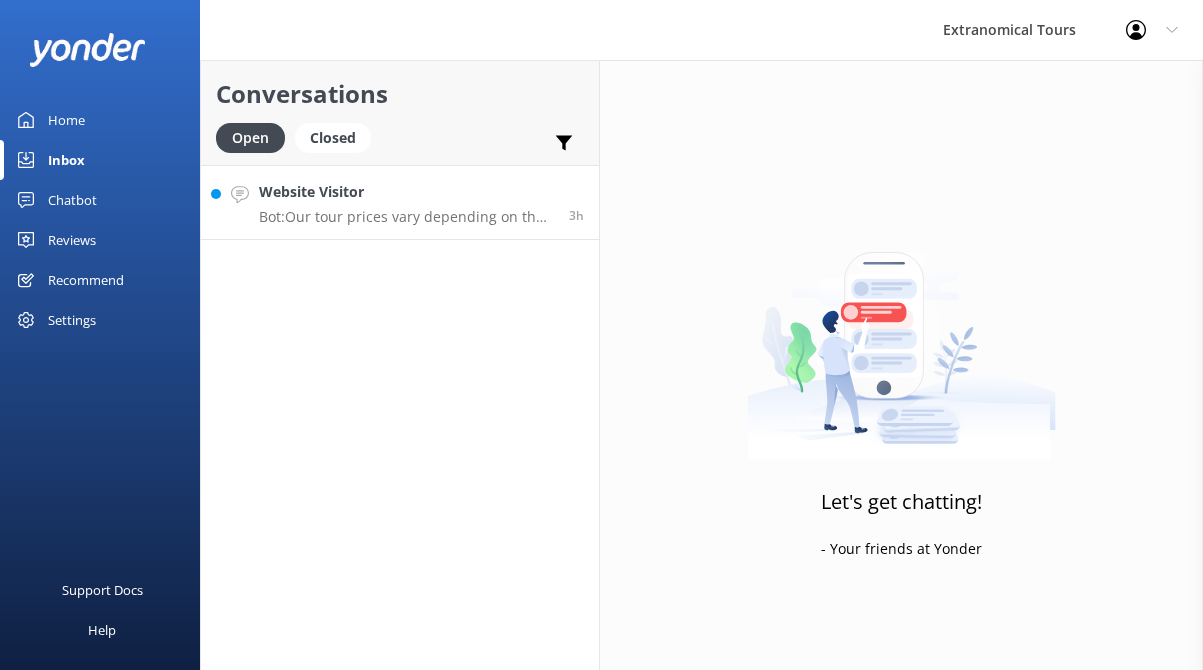 click on "Website Visitor" at bounding box center [406, 192] 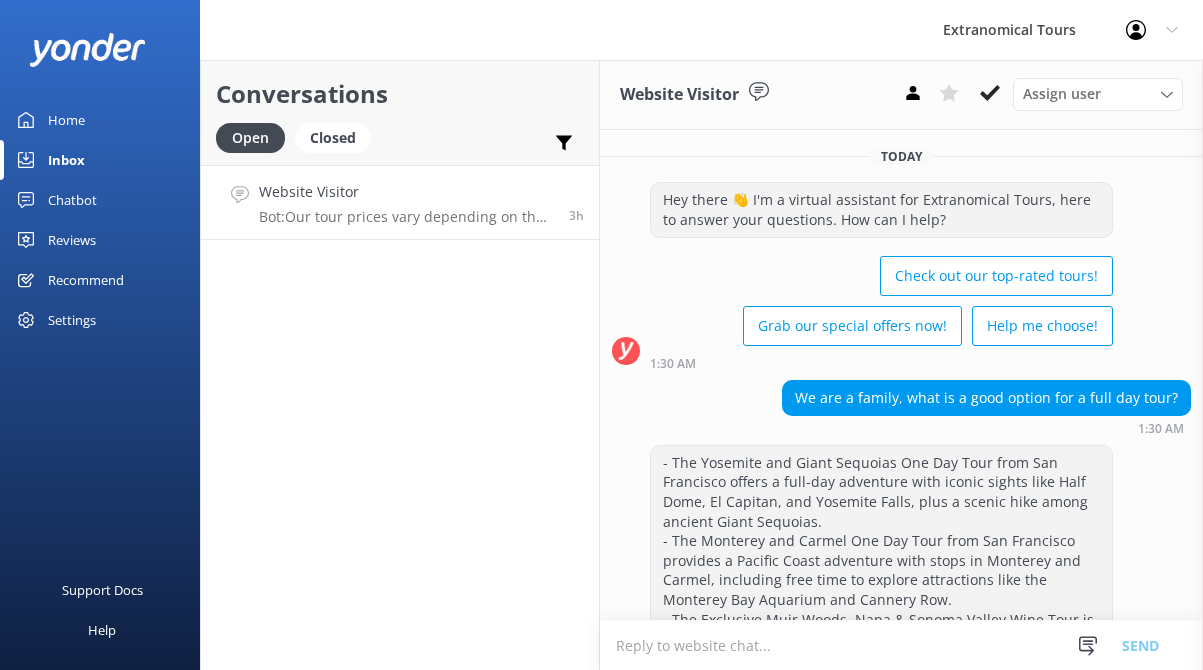 scroll, scrollTop: 519, scrollLeft: 0, axis: vertical 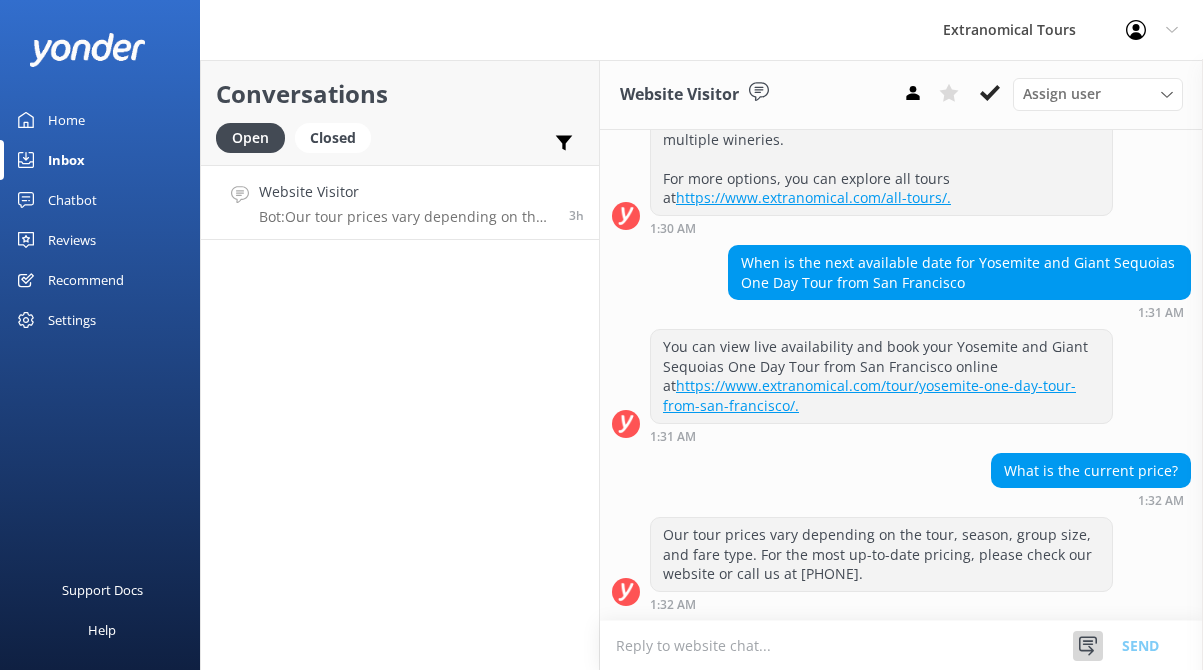 click at bounding box center (1088, 646) 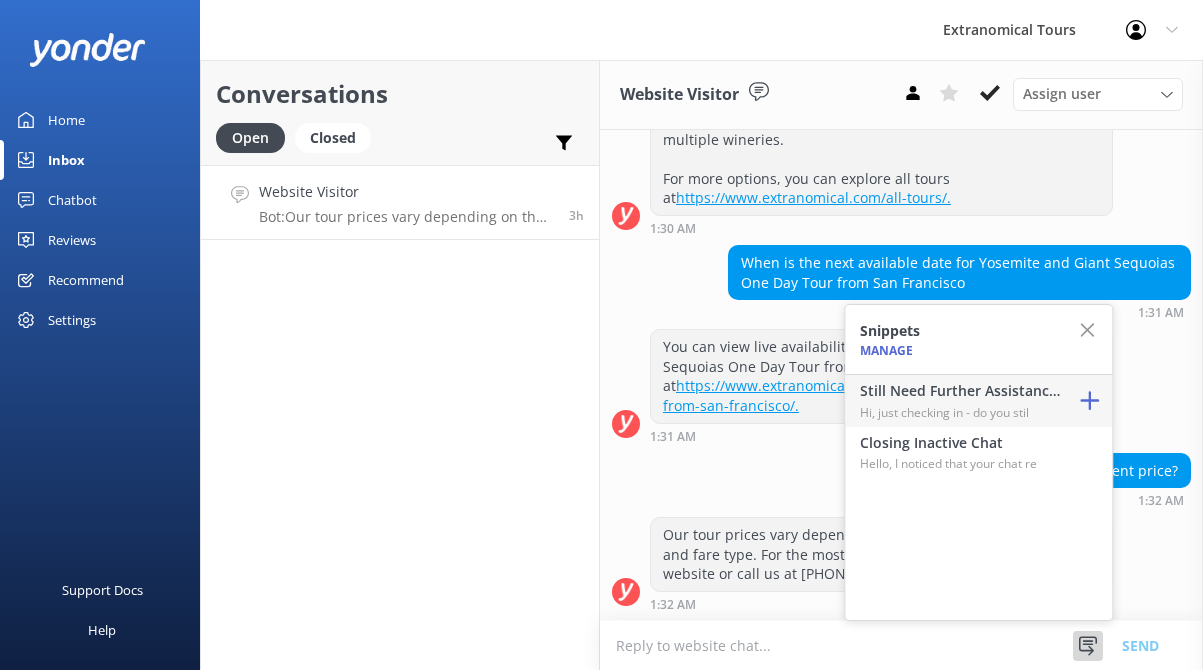 click on "Hi, just checking in - do you stil" at bounding box center [960, 412] 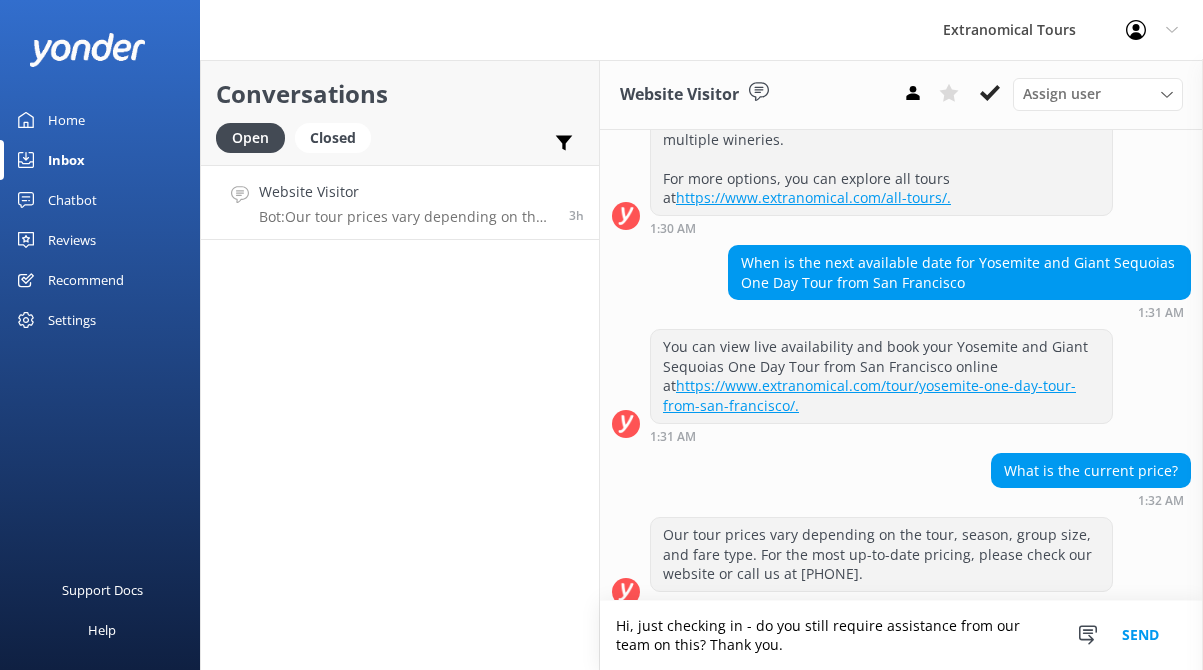 click on "Send" at bounding box center (1140, 635) 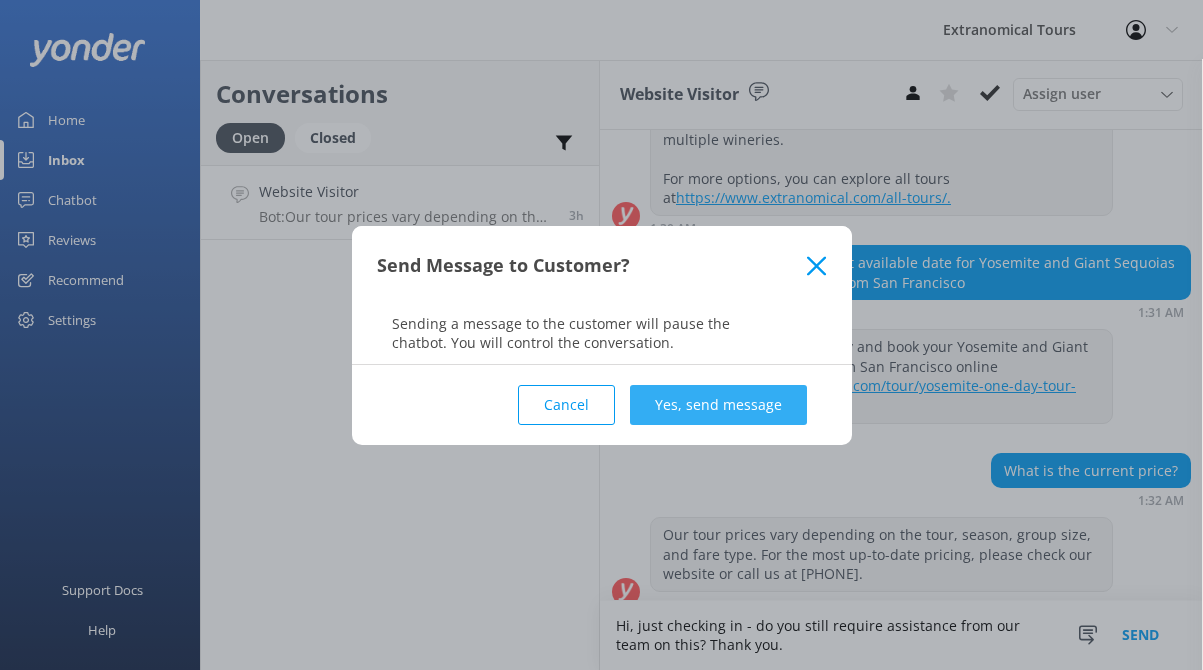 click on "Yes, send message" at bounding box center (718, 405) 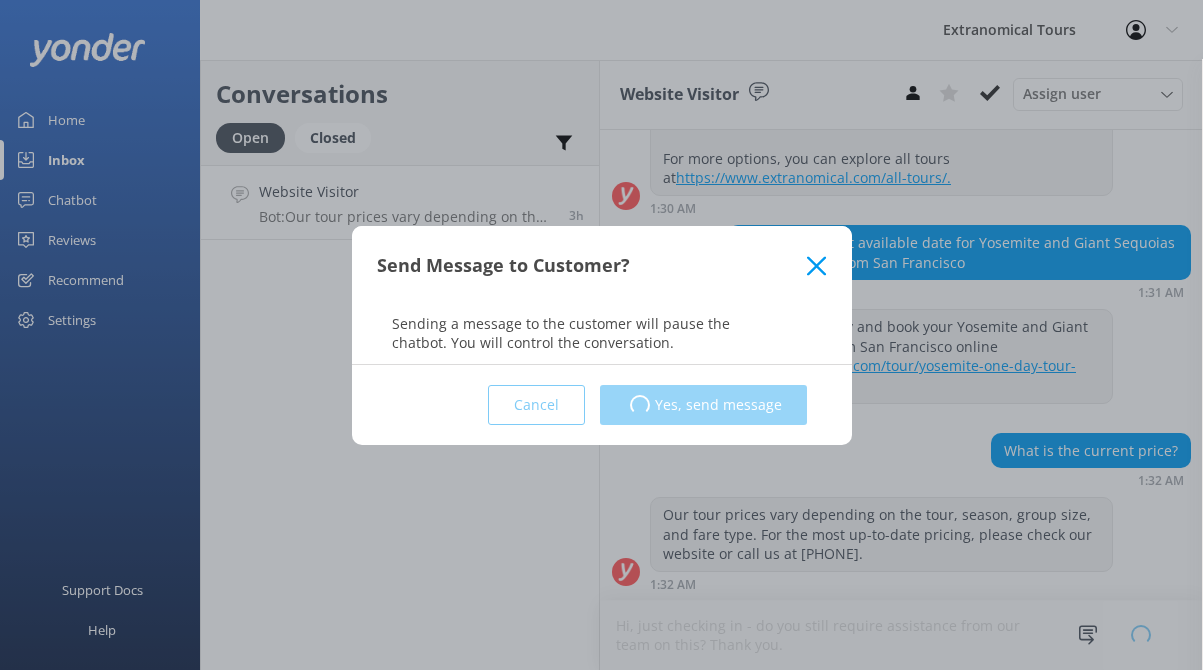 type 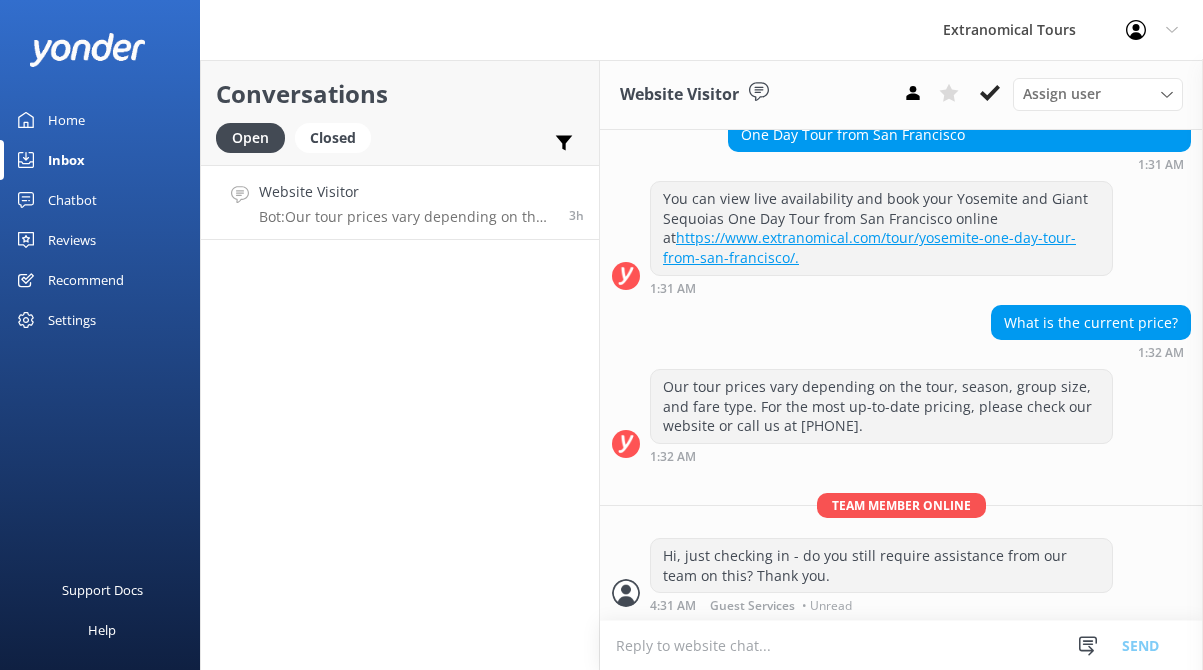 scroll, scrollTop: 668, scrollLeft: 0, axis: vertical 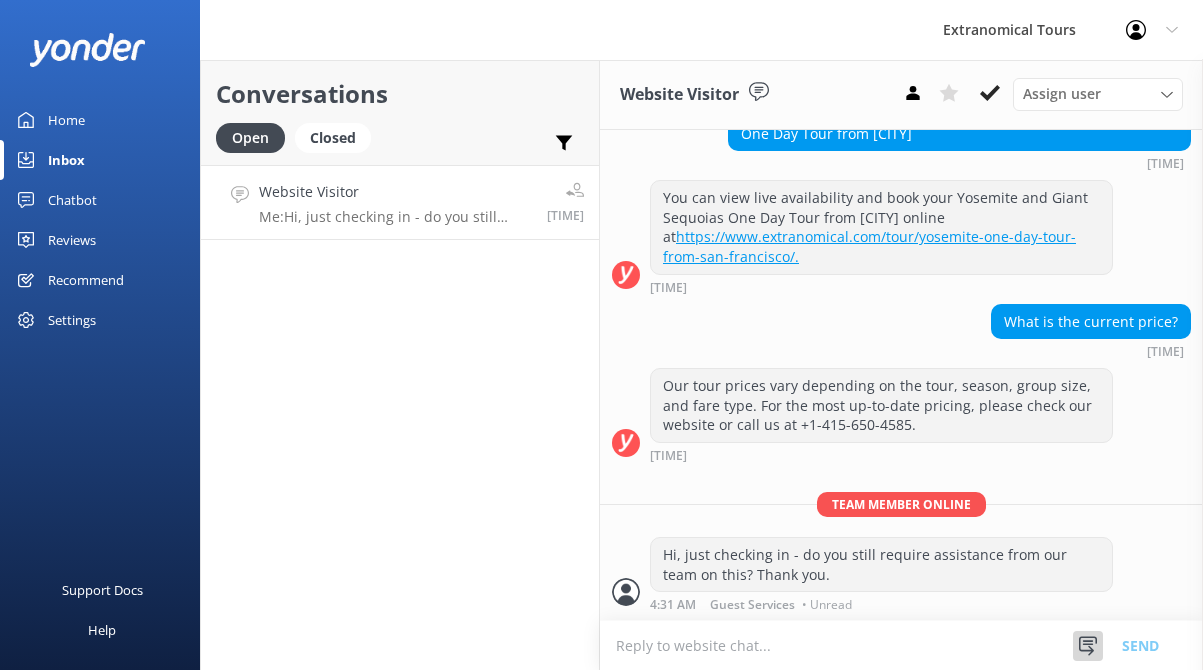 click 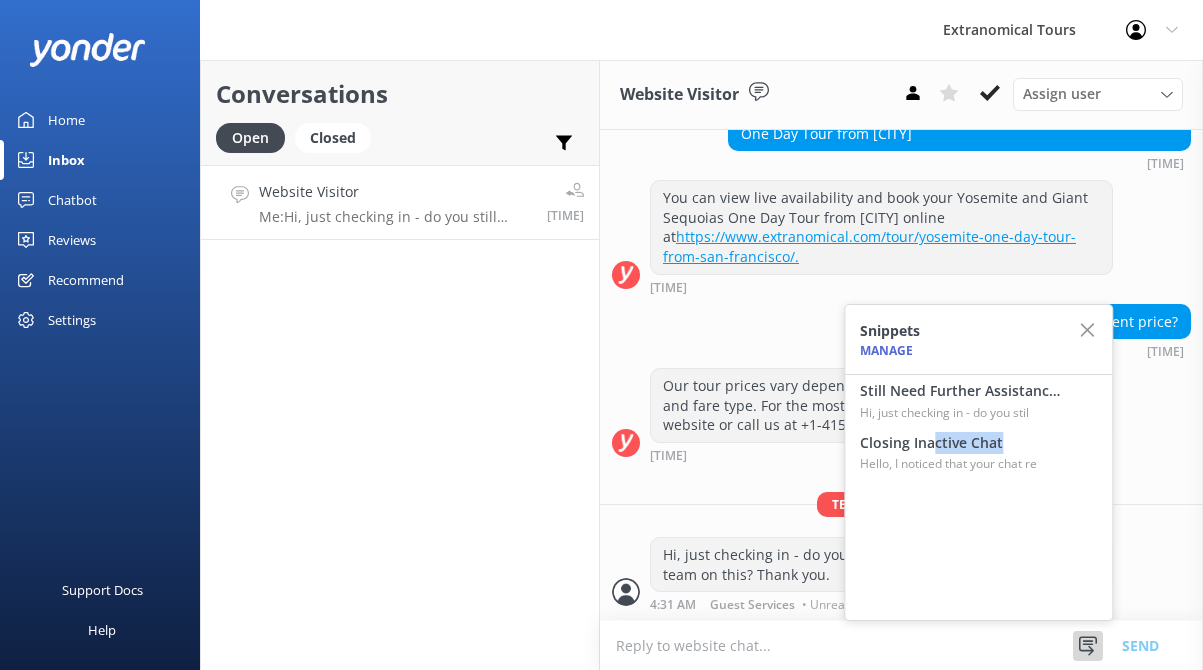 click on "Closing Inactive Chat Hello, I noticed that your chat re" at bounding box center (960, 453) 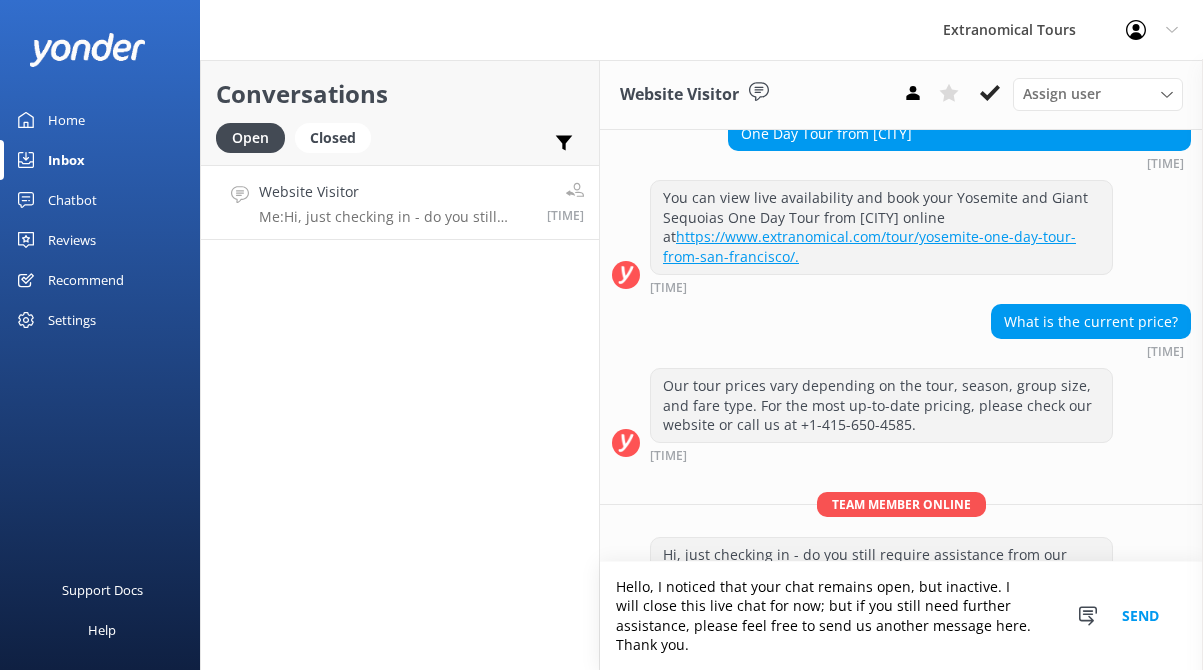 click on "Send" at bounding box center [1140, 616] 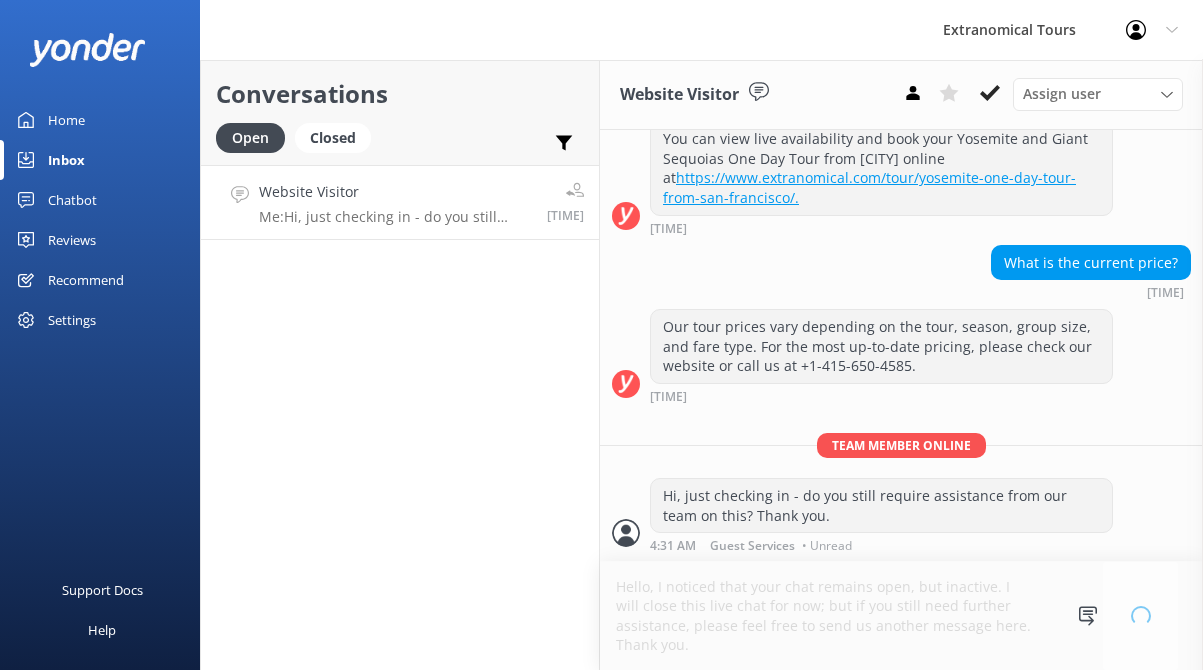 type 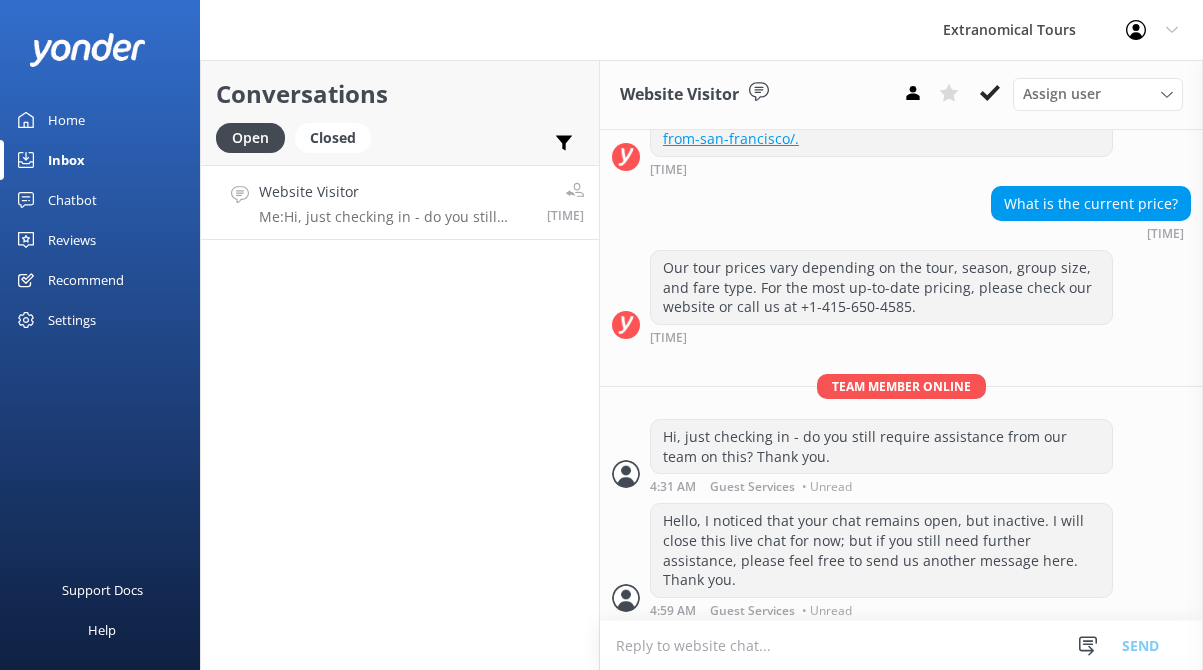 scroll, scrollTop: 792, scrollLeft: 0, axis: vertical 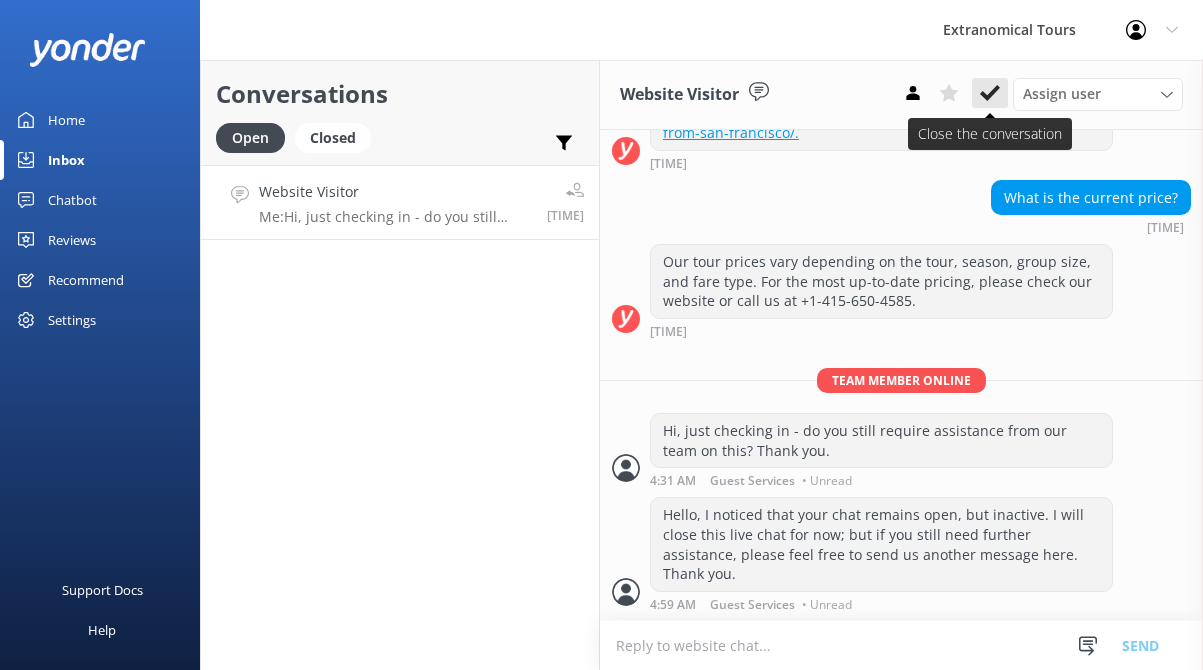 click 